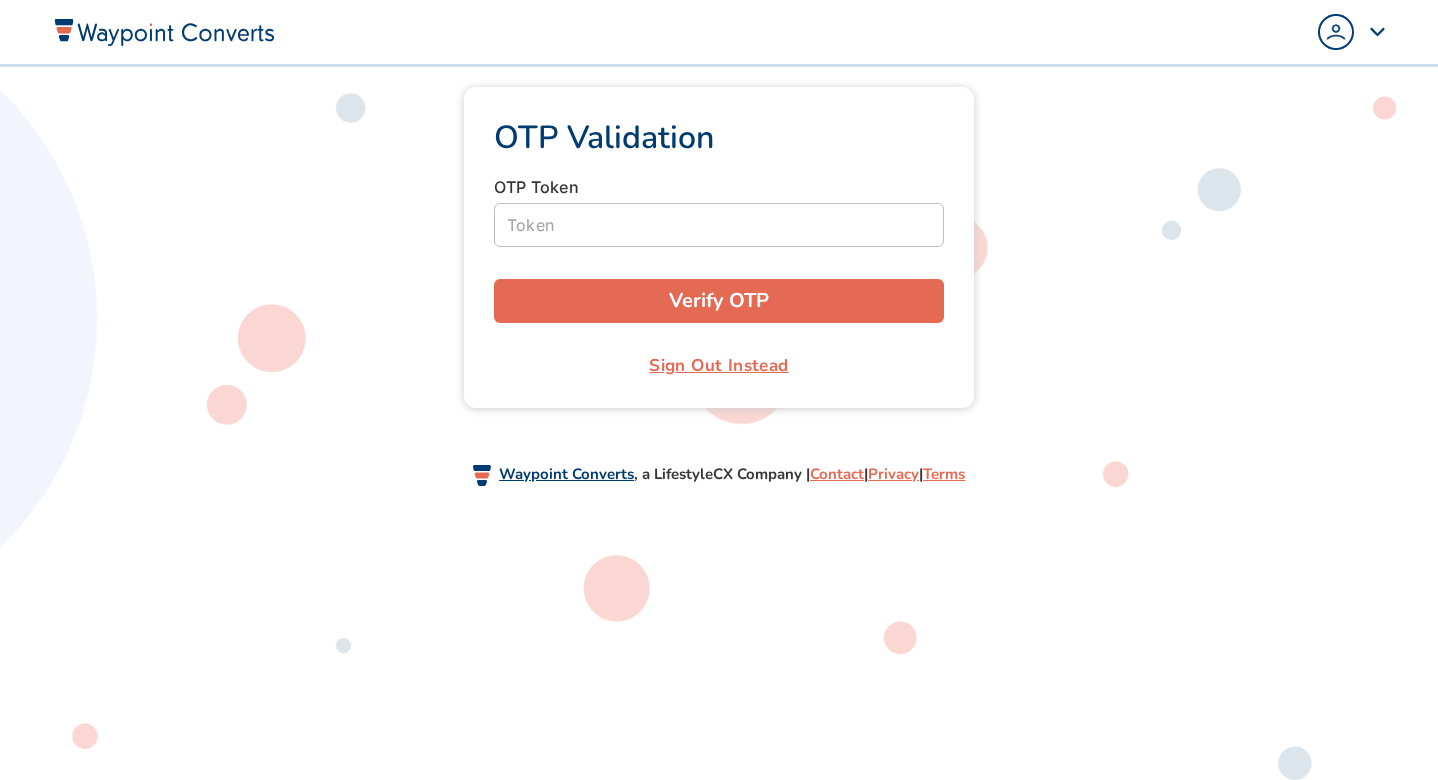 scroll, scrollTop: 0, scrollLeft: 0, axis: both 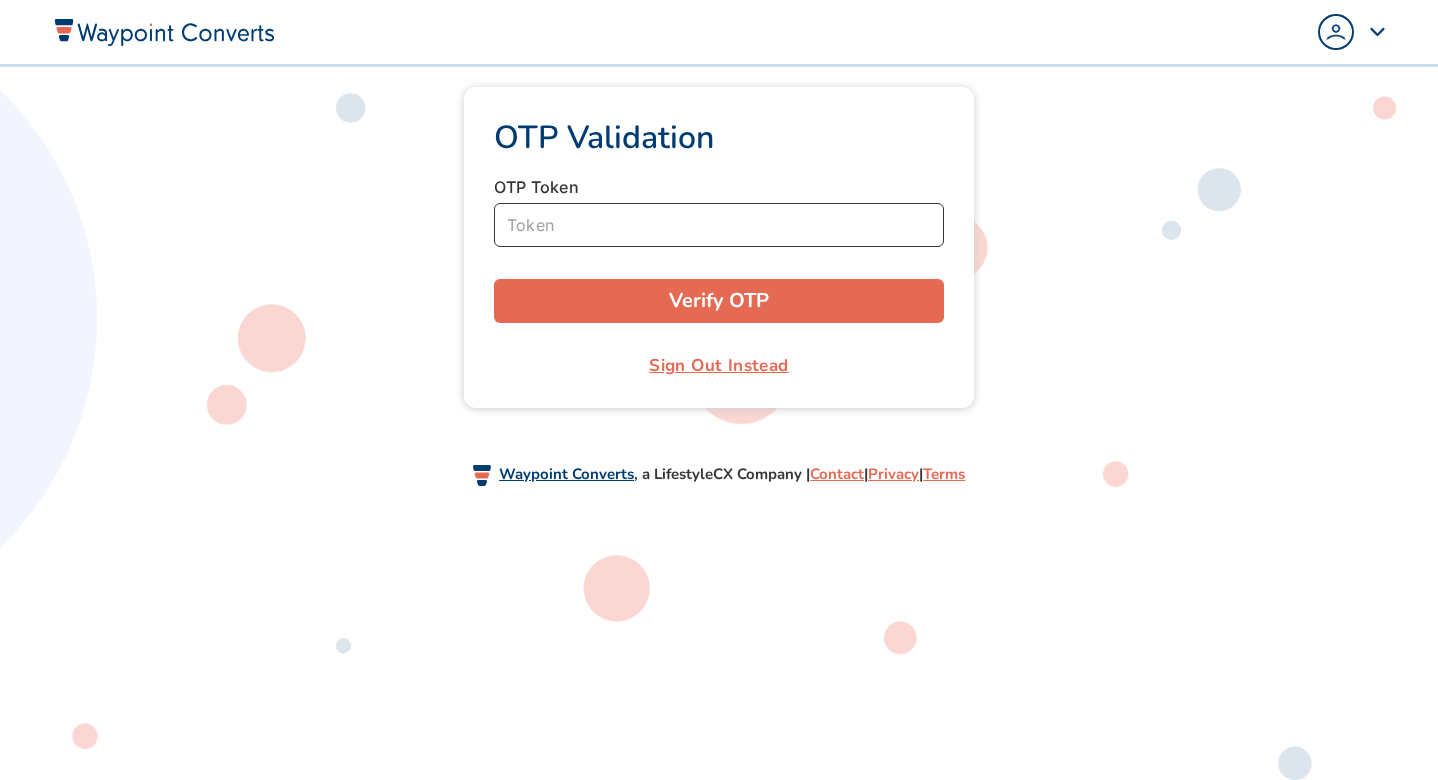 click at bounding box center (719, 225) 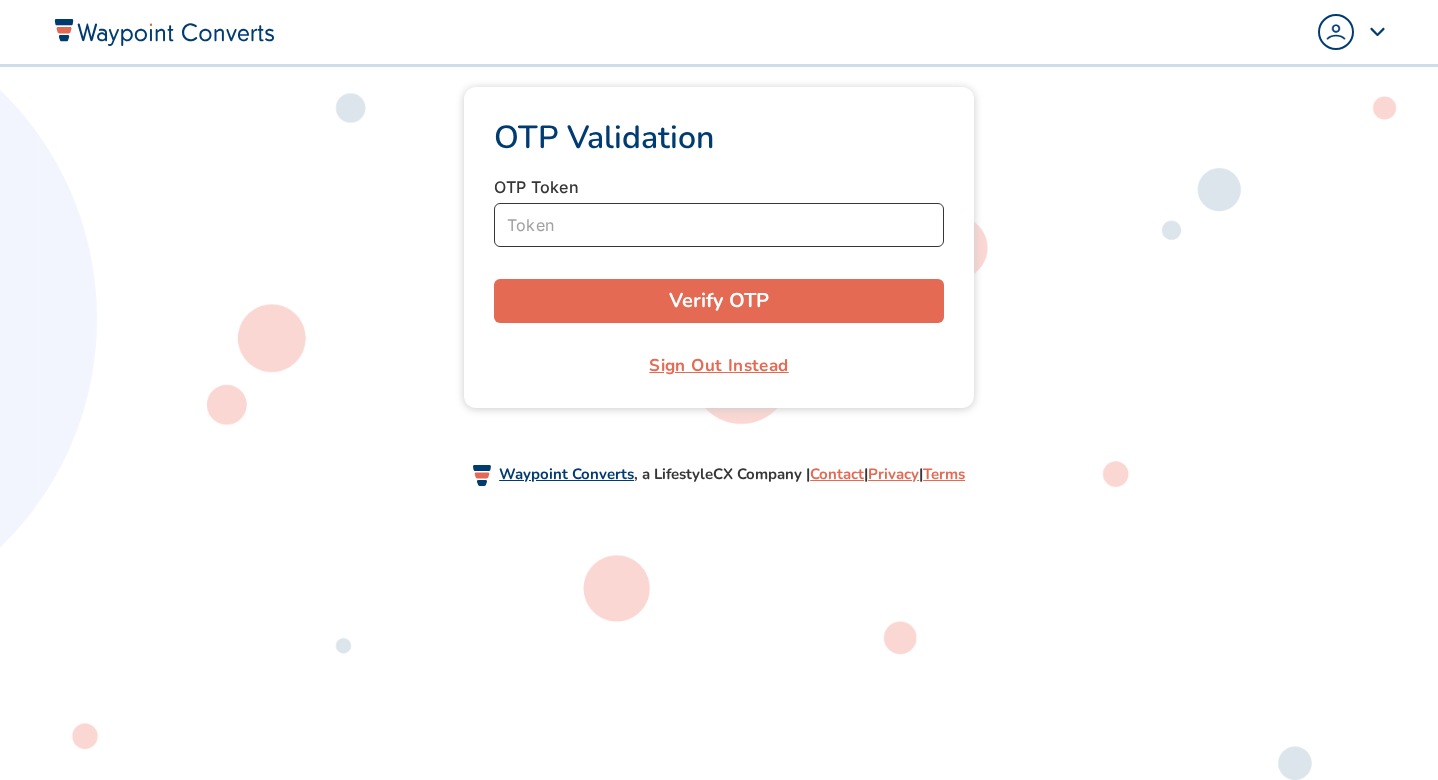 click at bounding box center (719, 225) 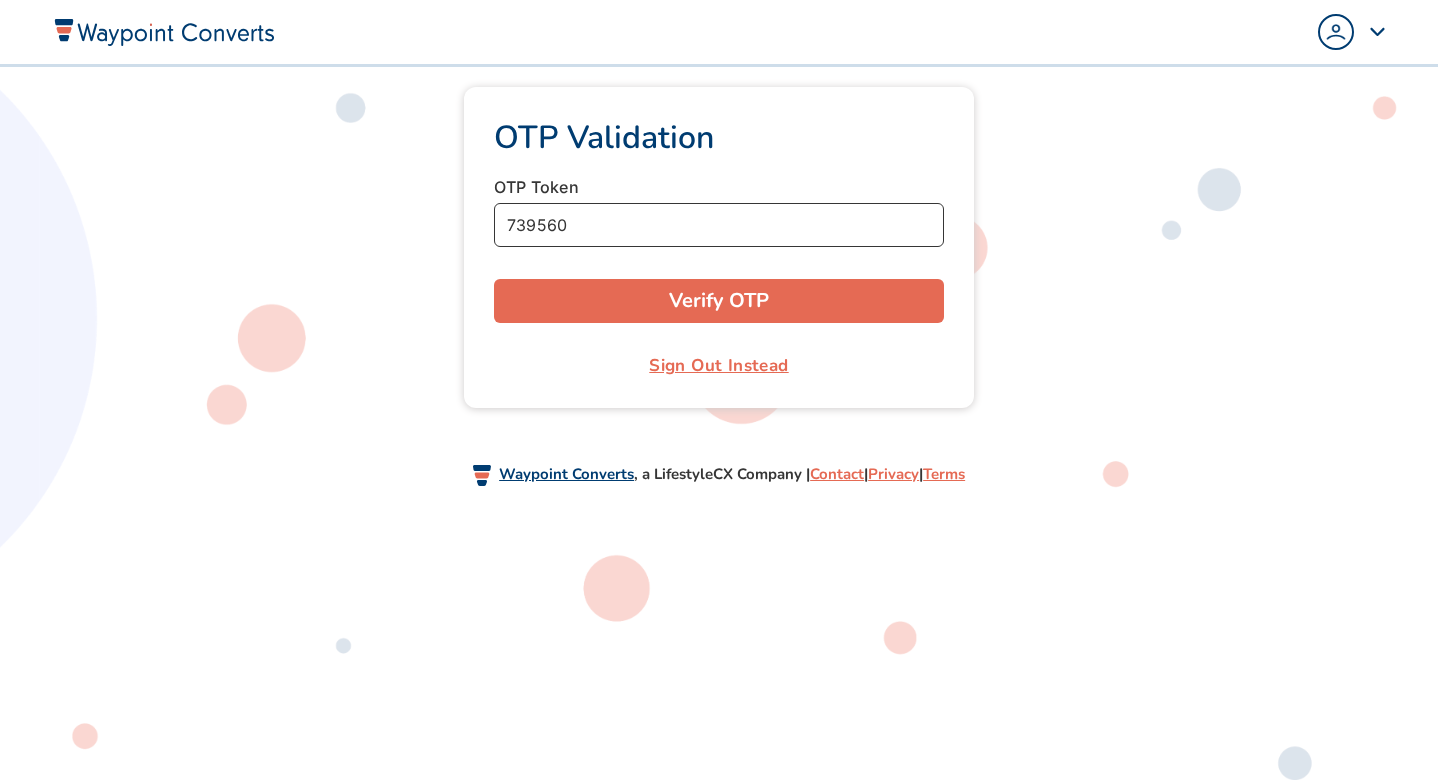 click on "Verify OTP" at bounding box center [719, 301] 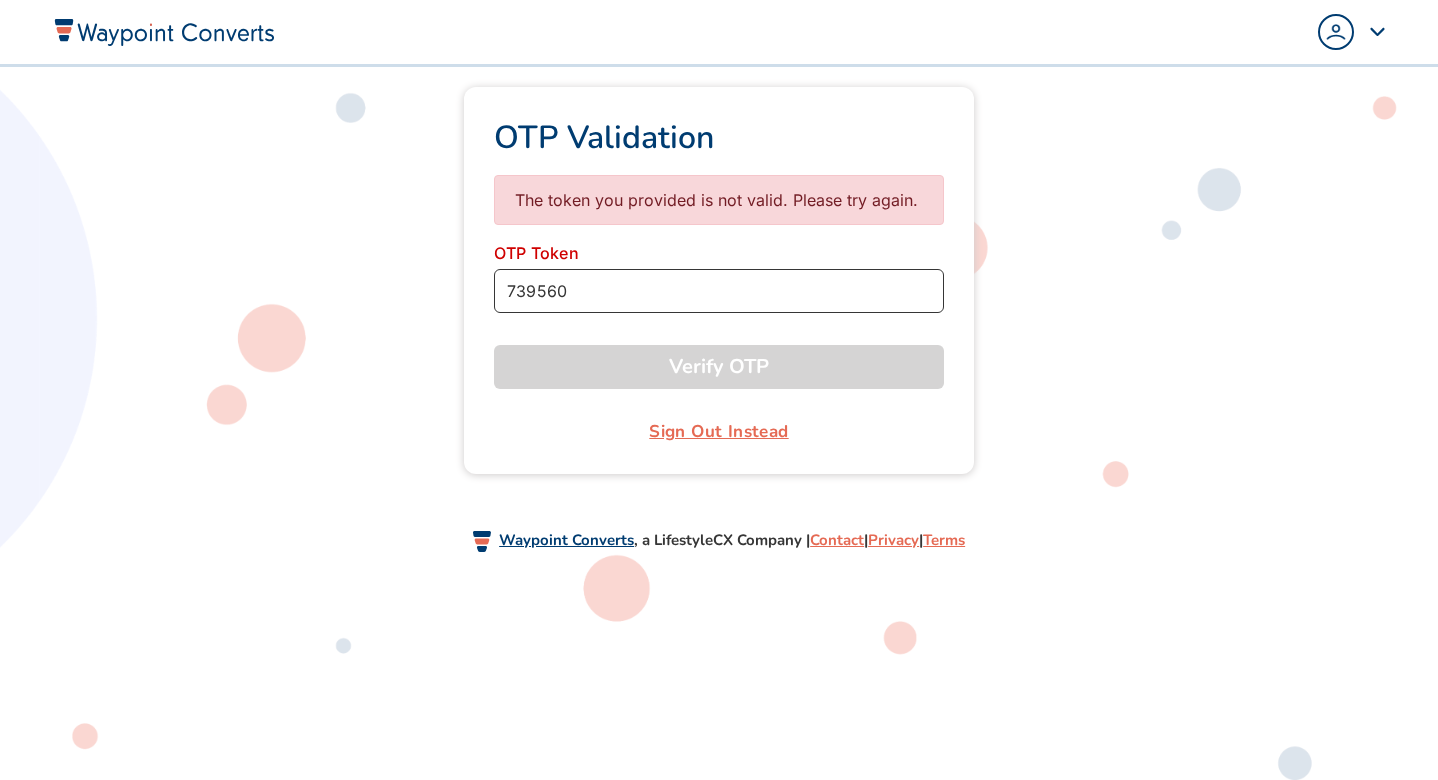 click on "739560" at bounding box center [719, 291] 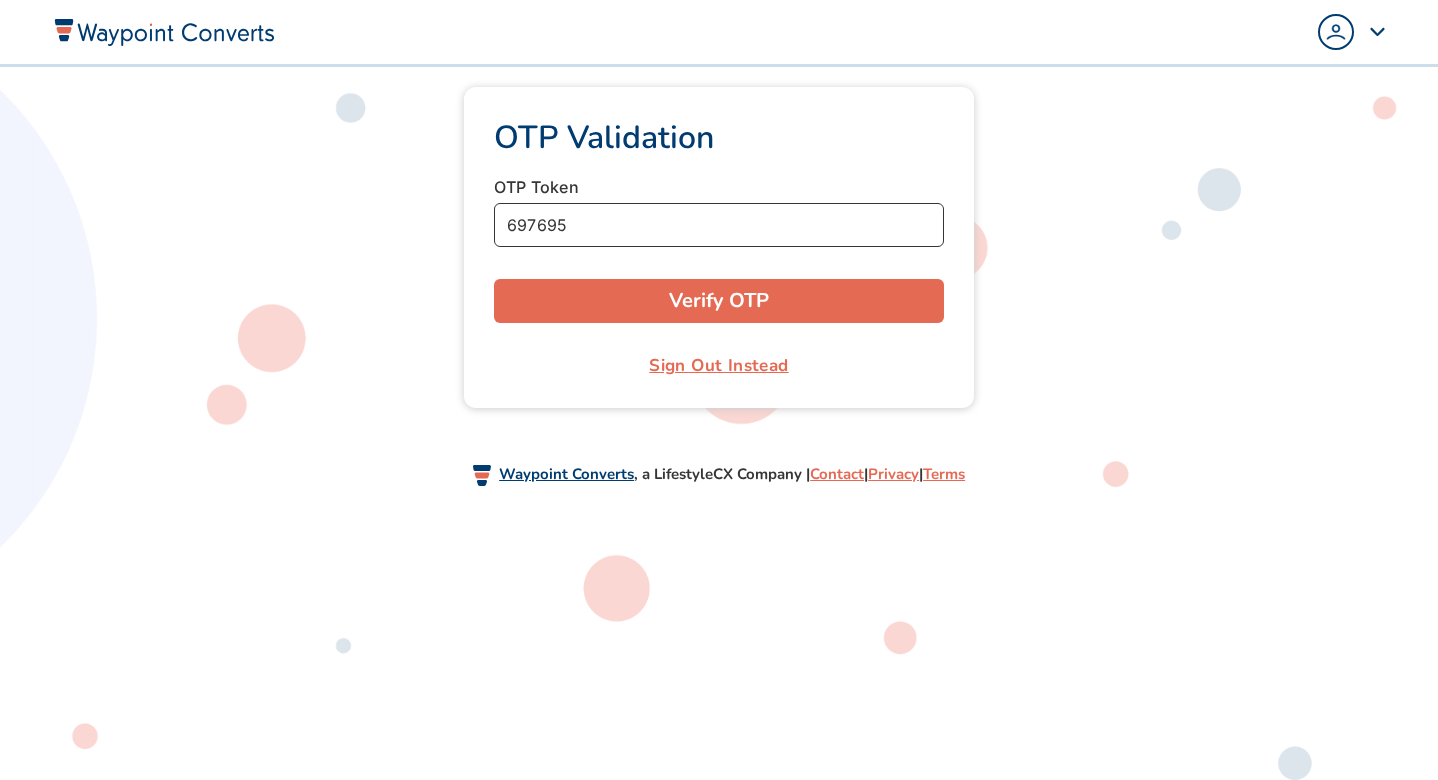 type on "697695" 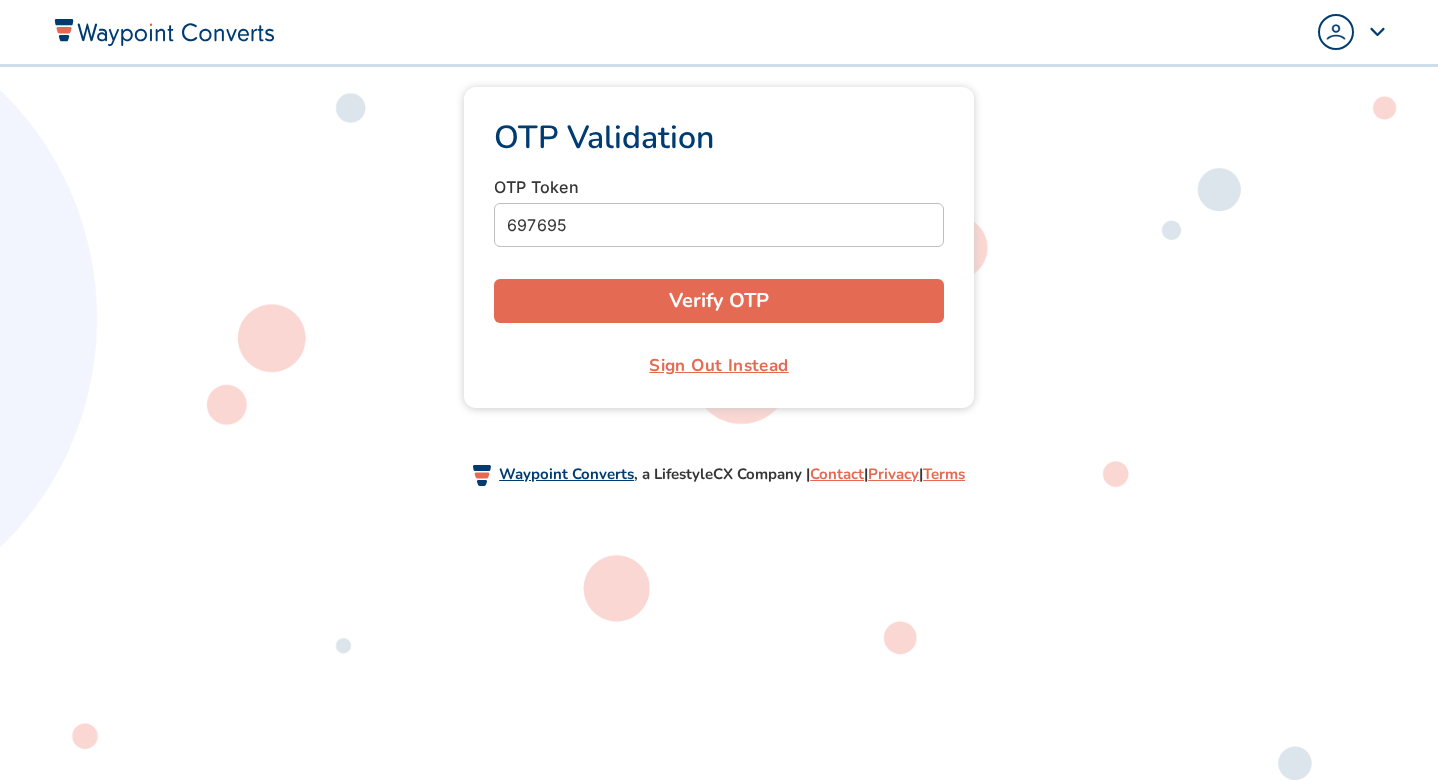 click on "Verify OTP" at bounding box center [719, 301] 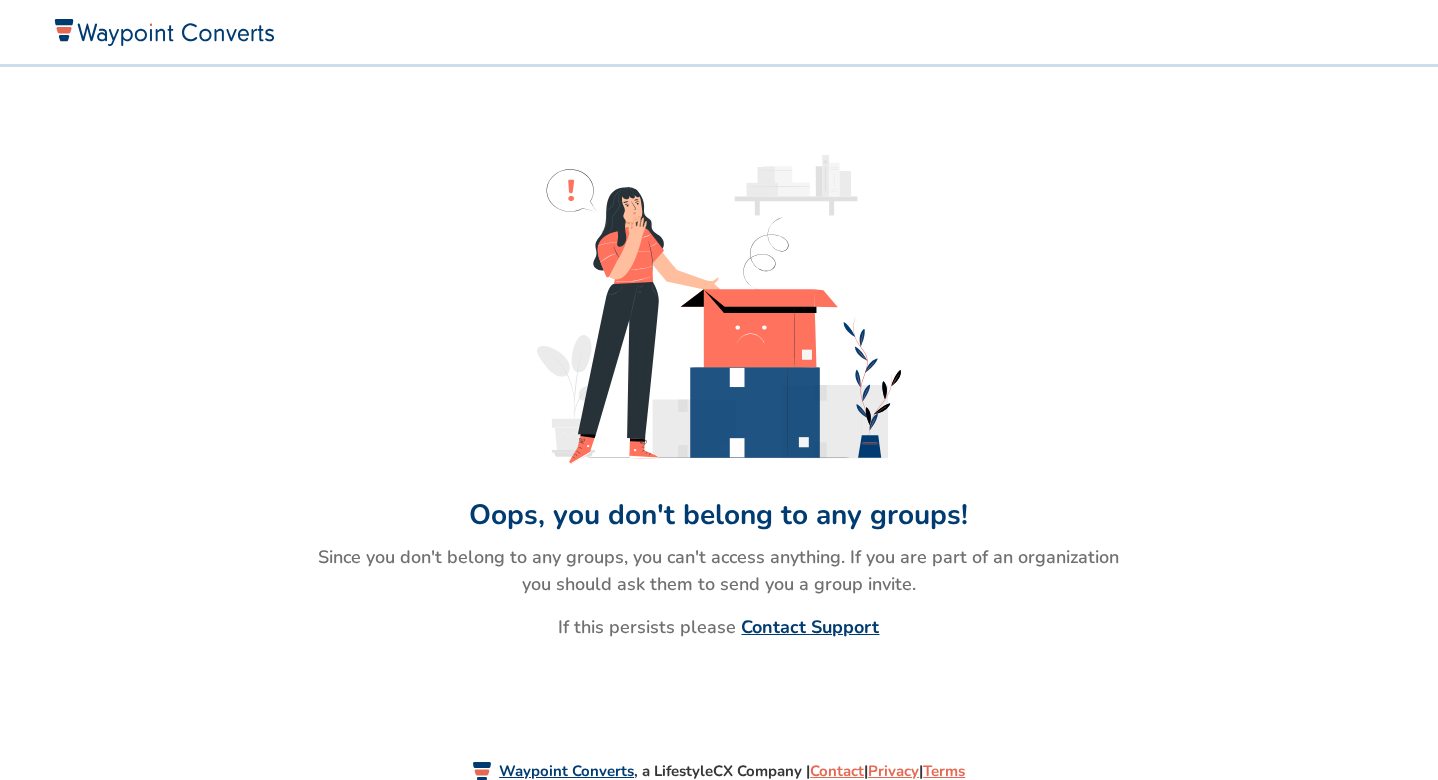 scroll, scrollTop: 0, scrollLeft: 0, axis: both 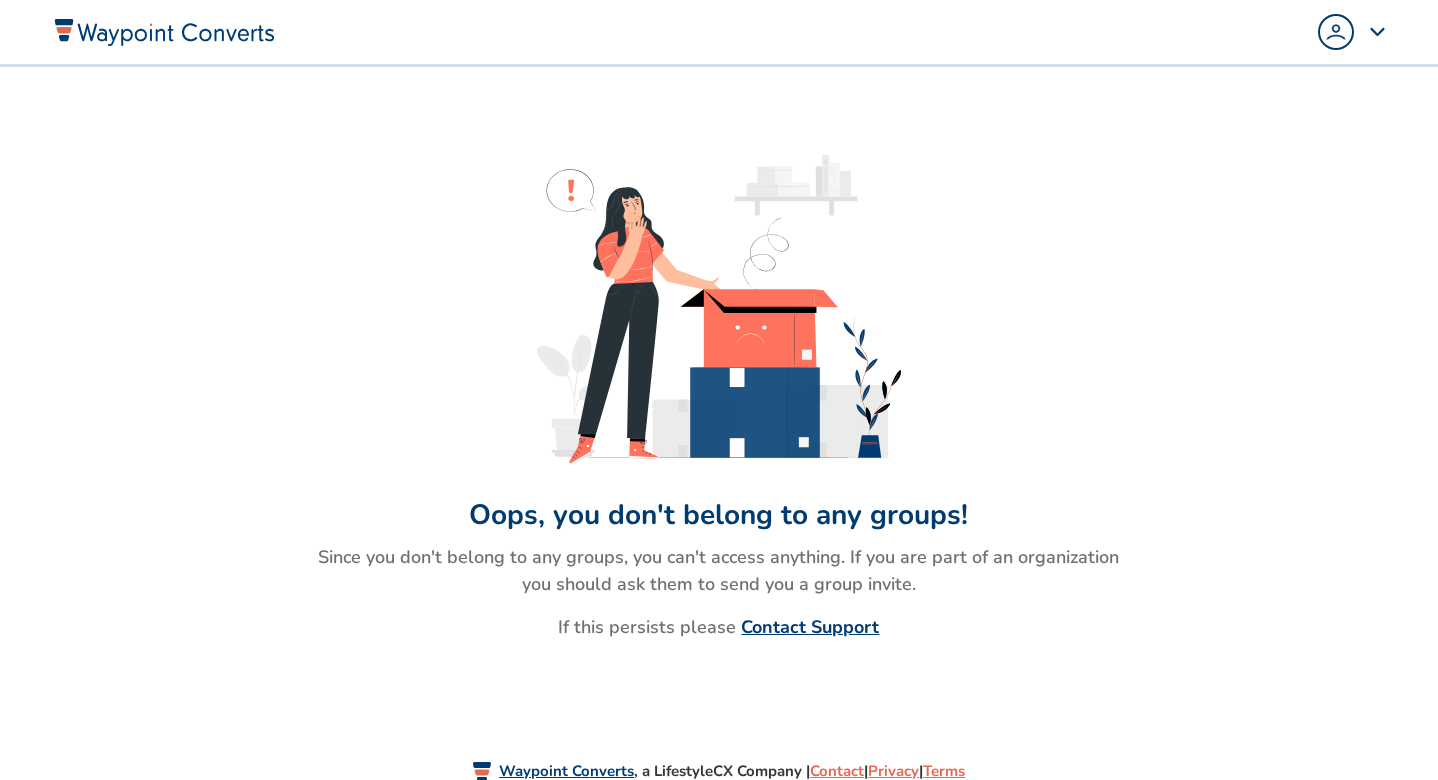 click at bounding box center [1336, 32] 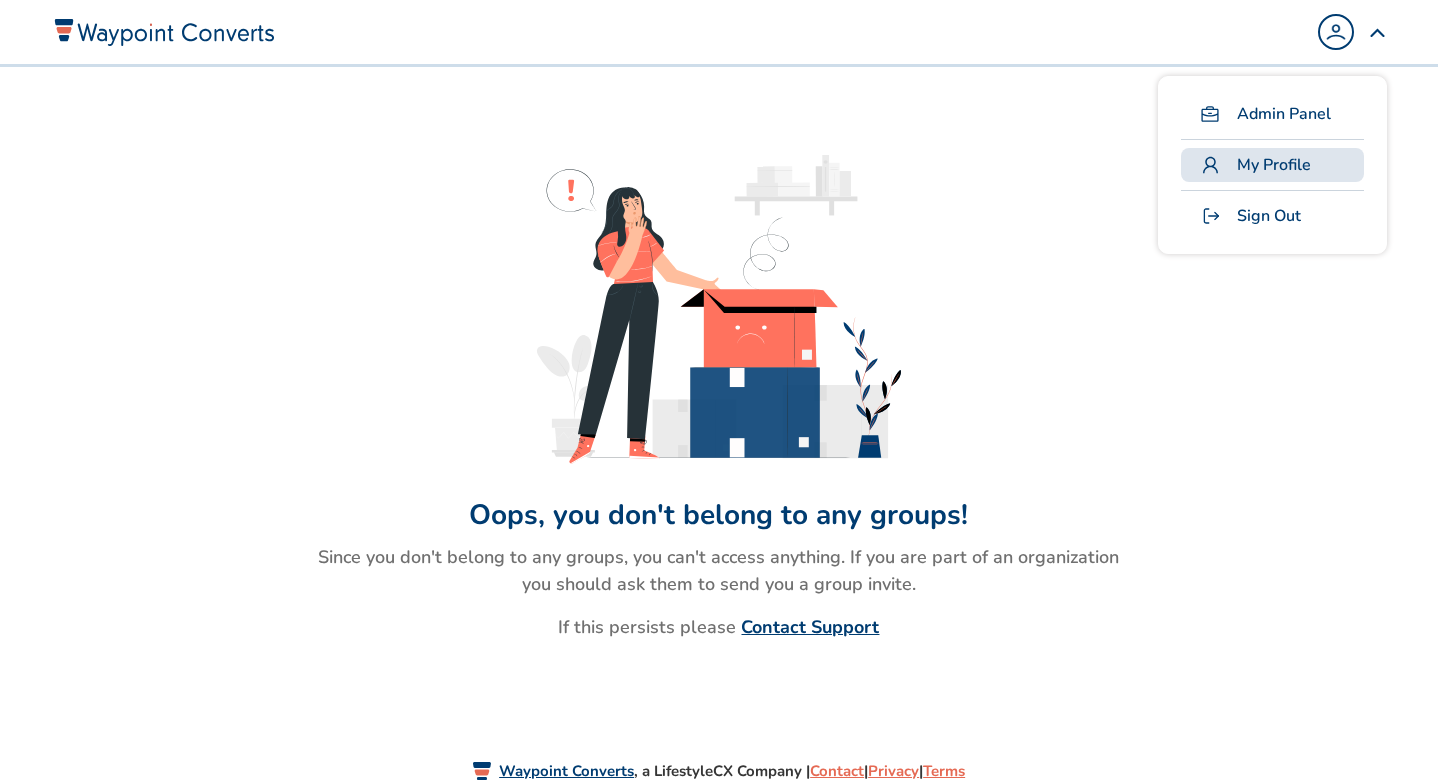 click on "My Profile" at bounding box center [1274, 165] 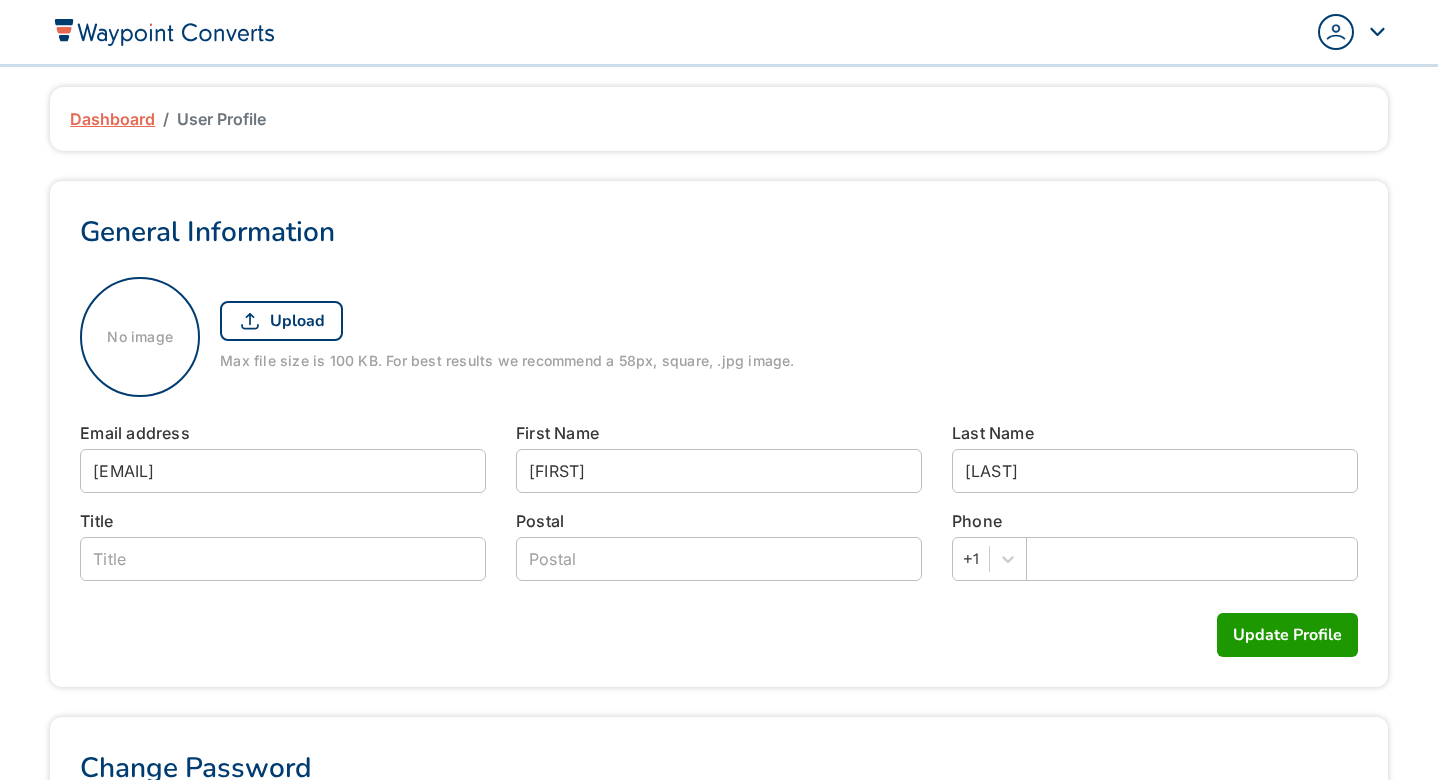 scroll, scrollTop: 0, scrollLeft: 0, axis: both 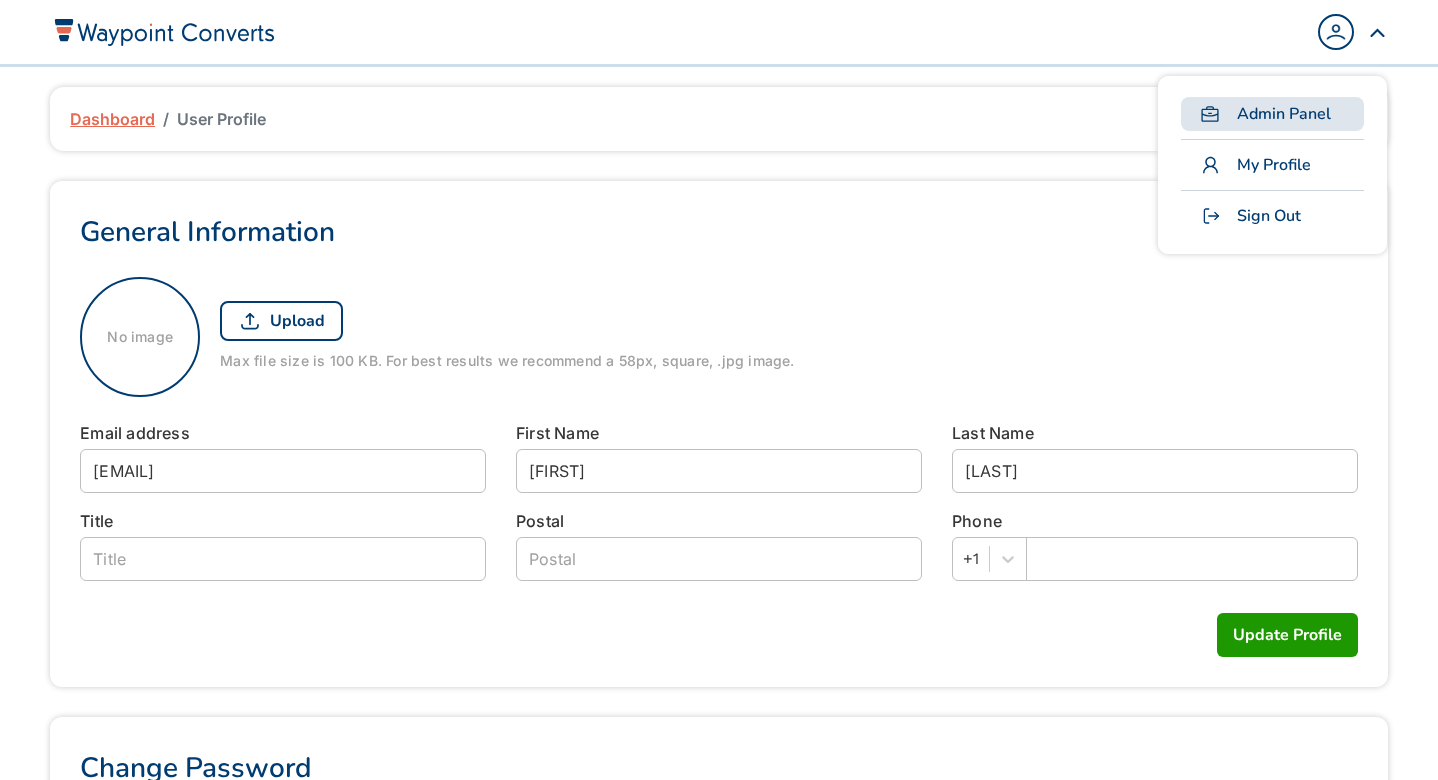 click on "Admin Panel" at bounding box center [1284, 114] 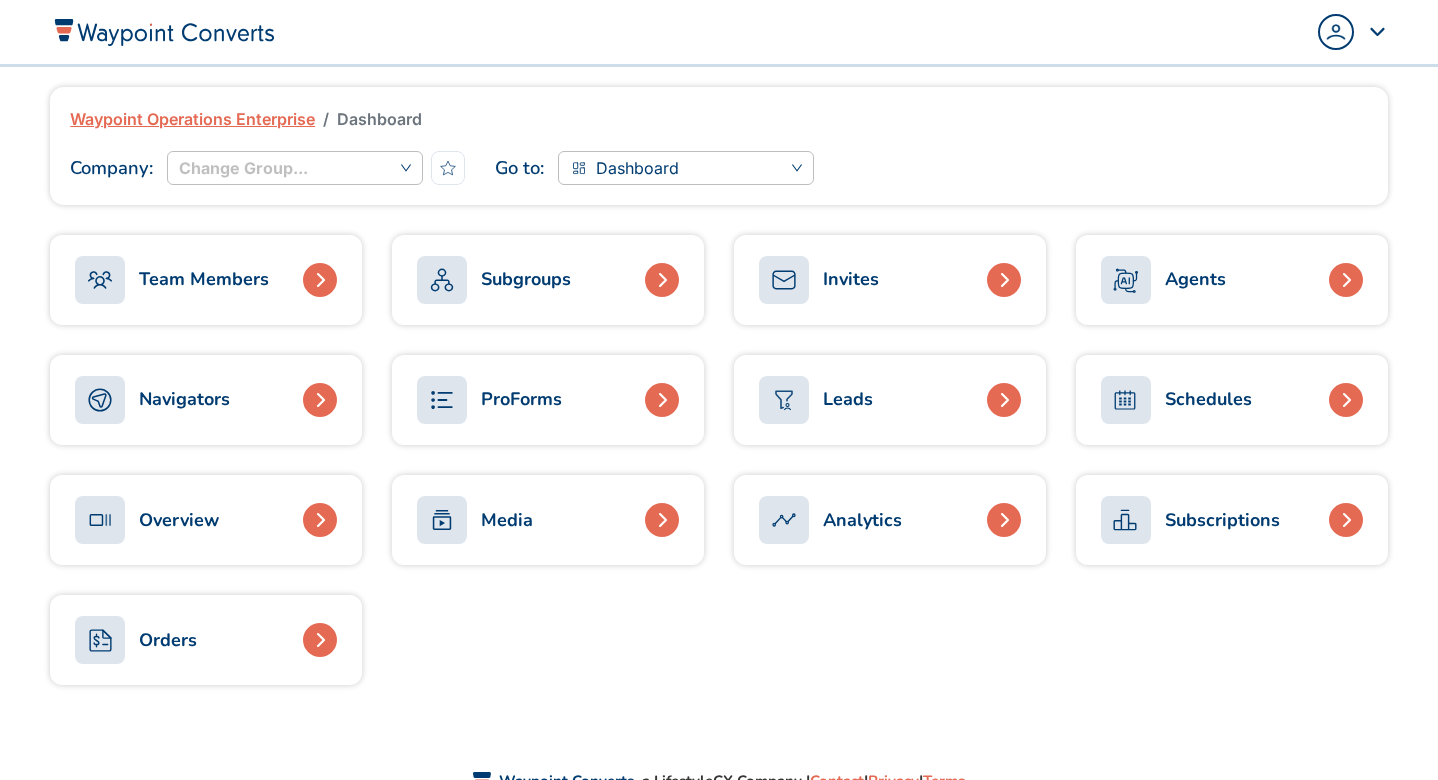 scroll, scrollTop: 0, scrollLeft: 0, axis: both 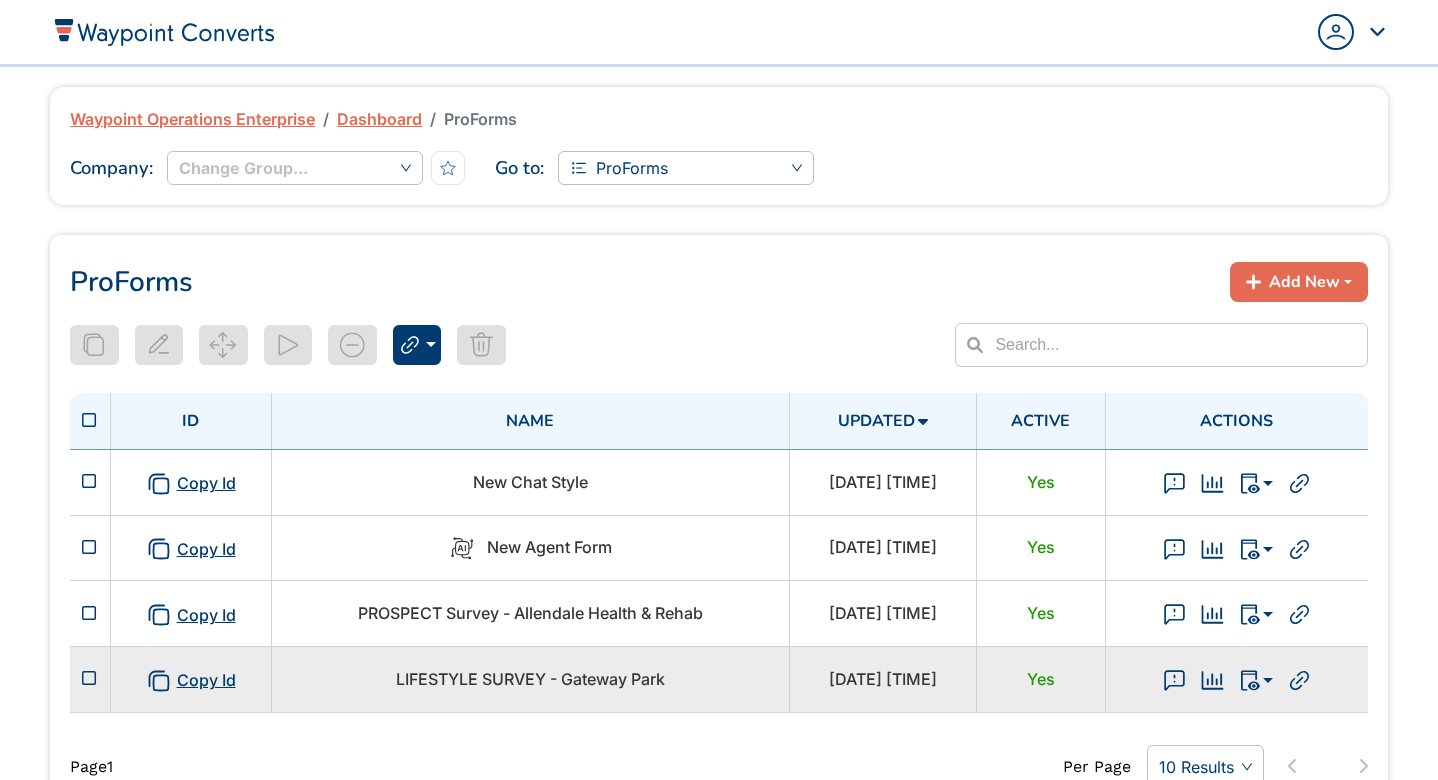 click on "LIFESTYLE SURVEY - Gateway Park" at bounding box center [530, 679] 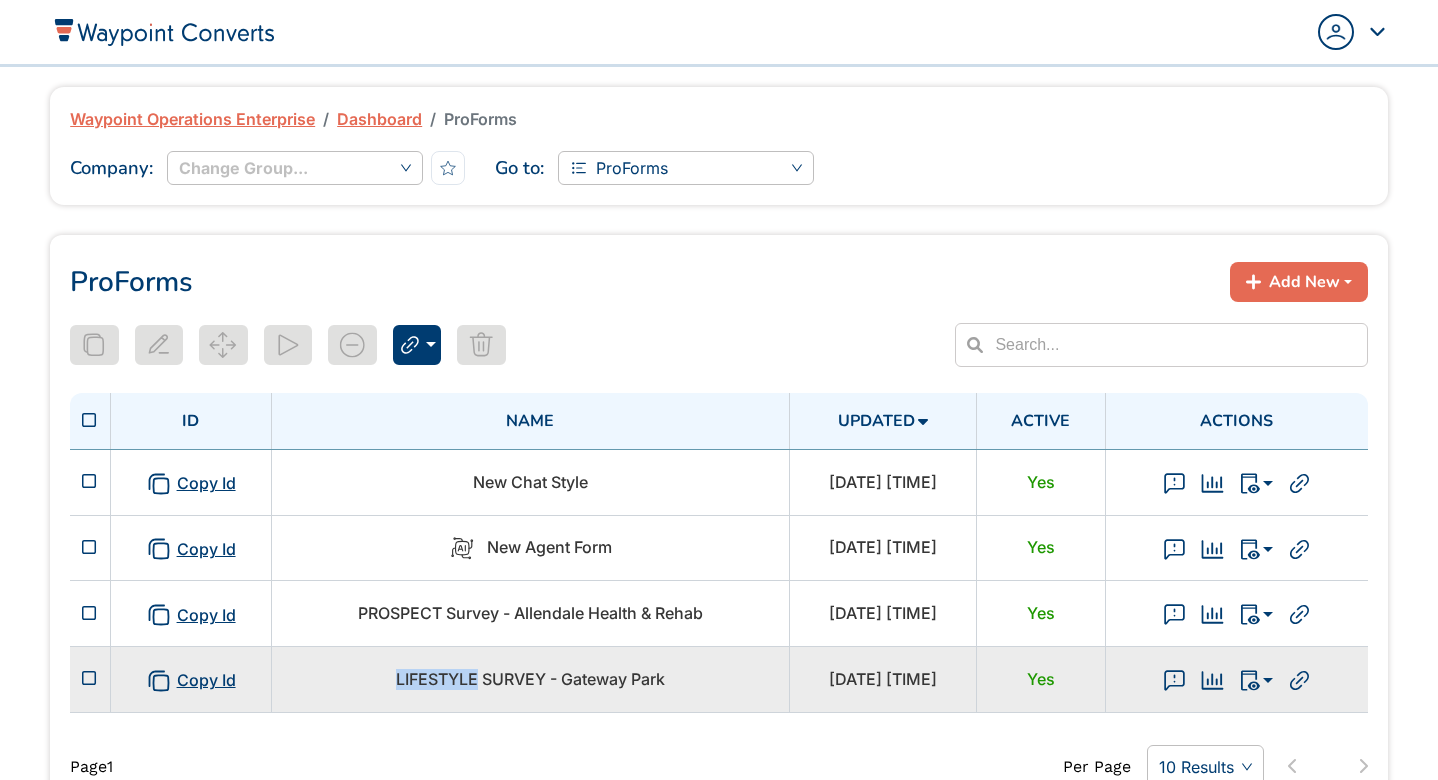 click on "LIFESTYLE SURVEY - Gateway Park" at bounding box center [530, 679] 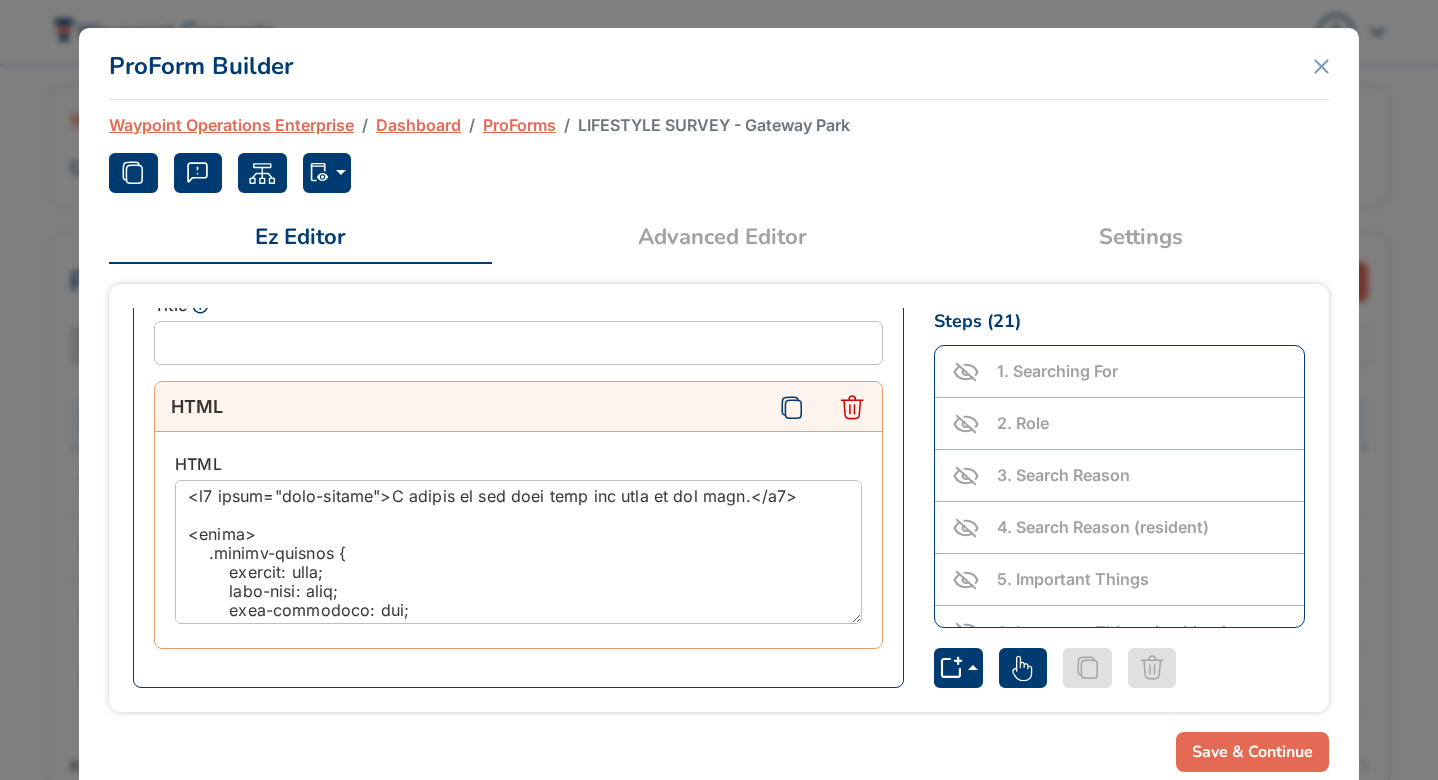 scroll, scrollTop: 0, scrollLeft: 0, axis: both 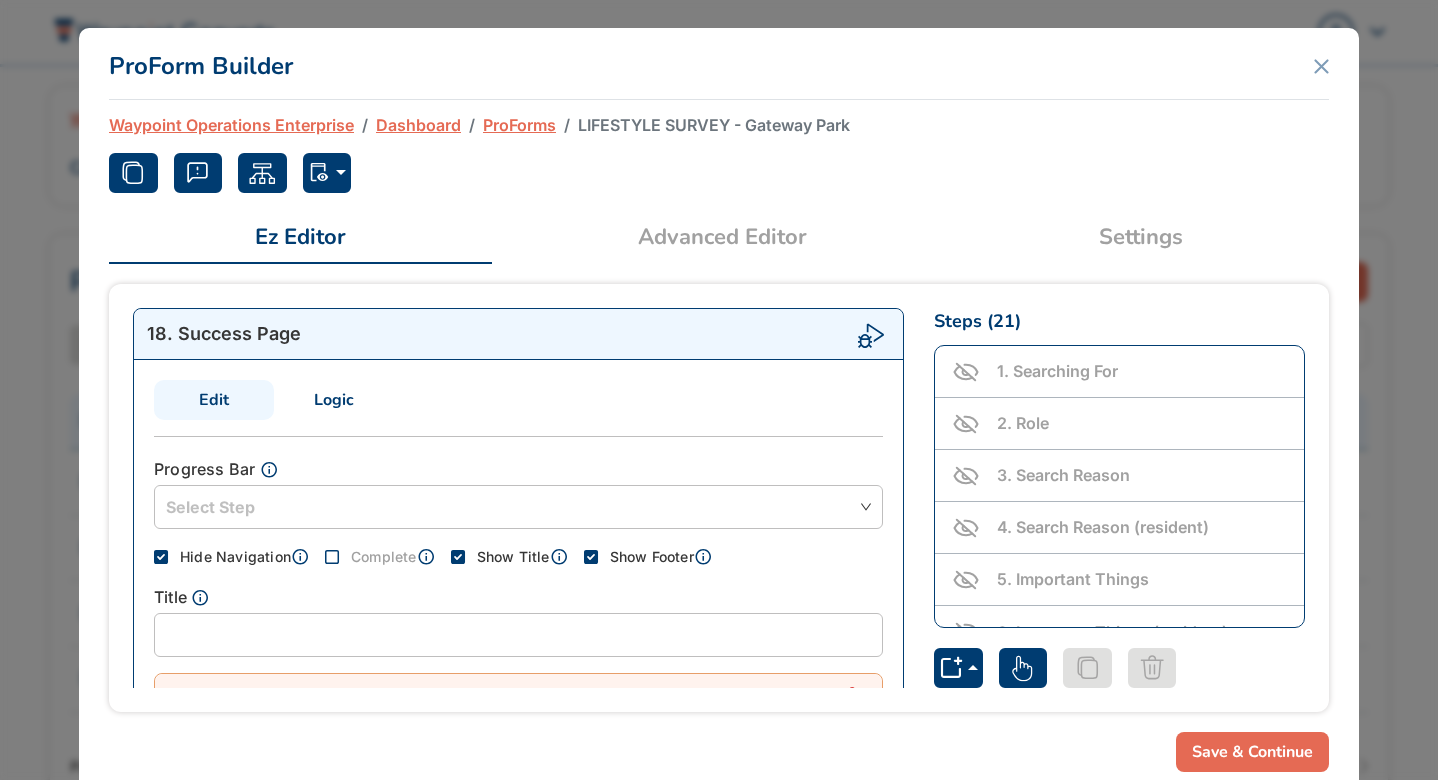 click on "ProForms" at bounding box center (519, 125) 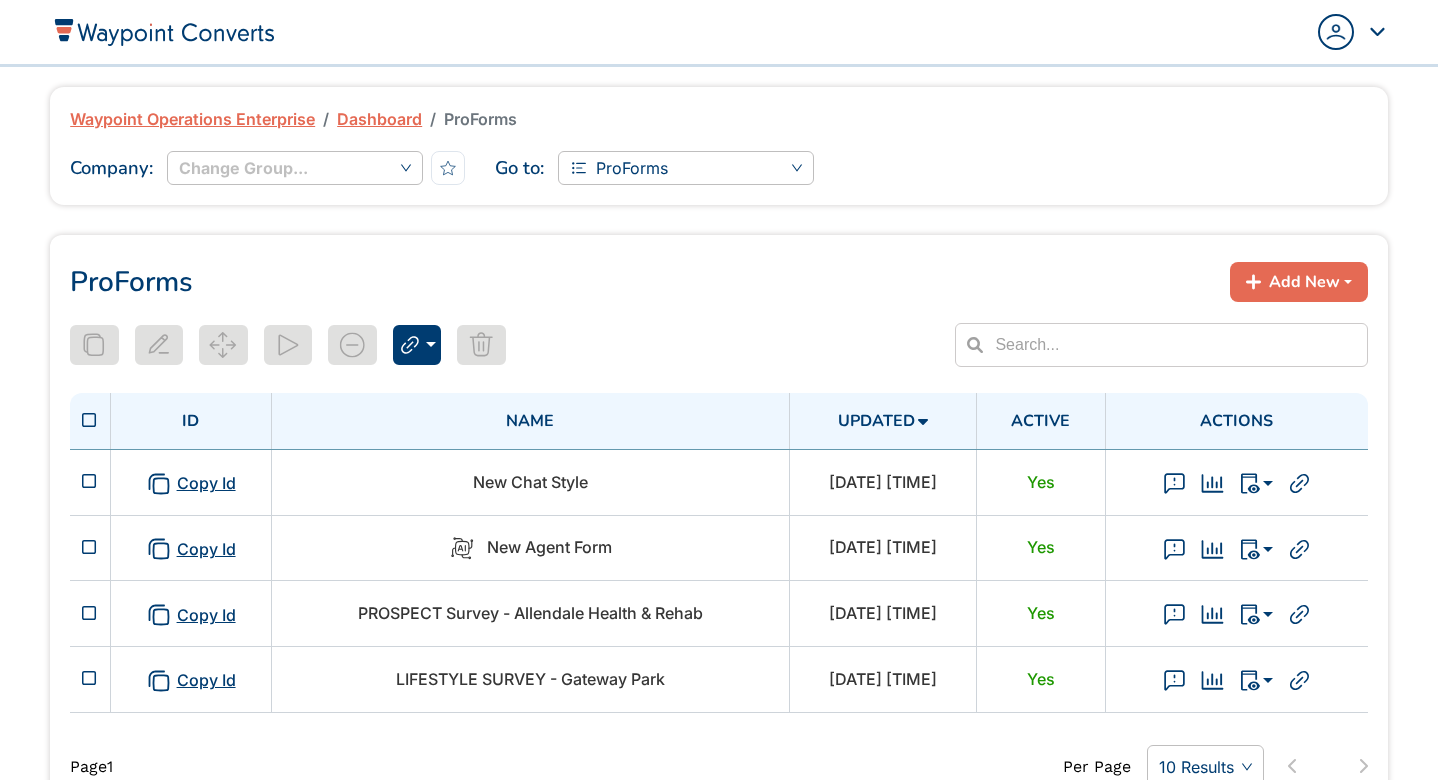 scroll, scrollTop: 0, scrollLeft: 0, axis: both 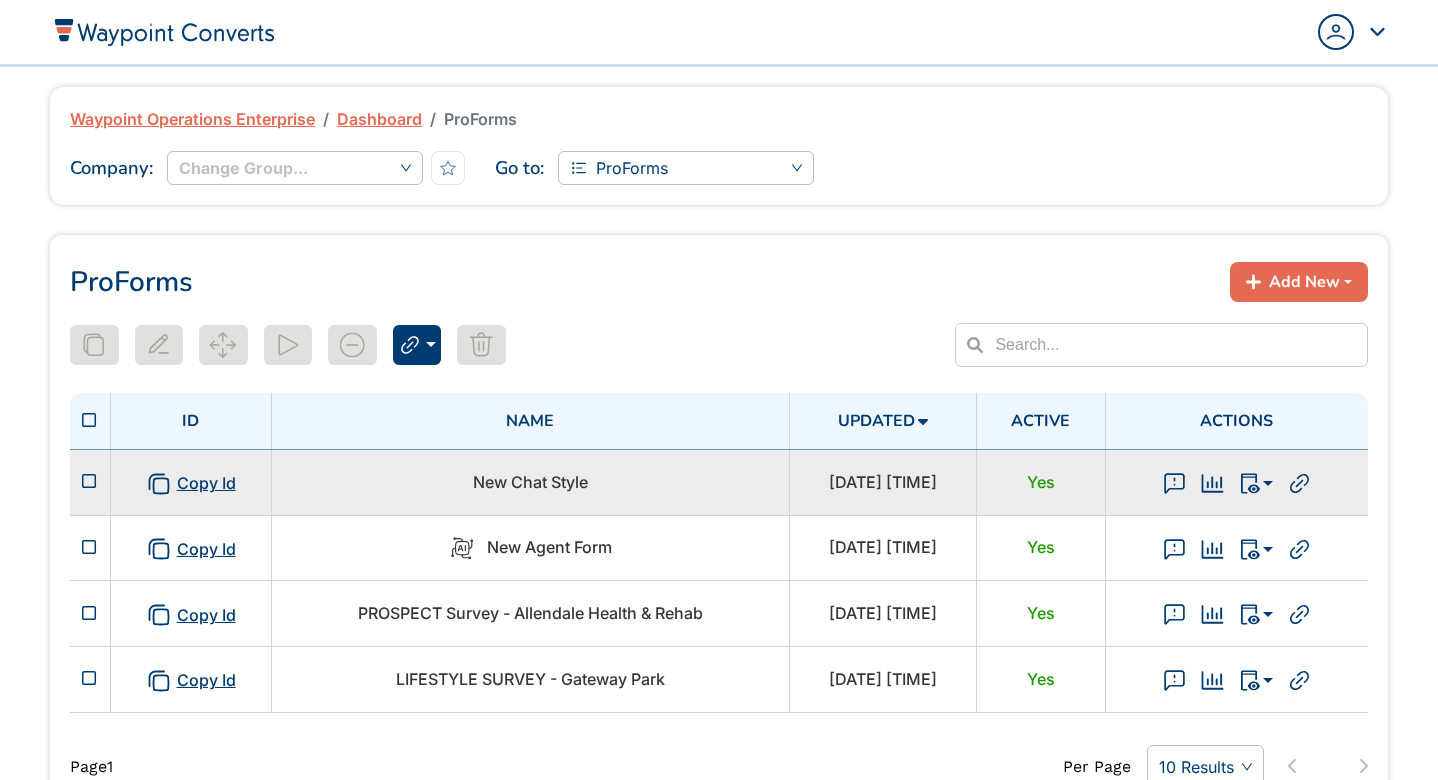 click on "New Chat Style" at bounding box center (530, 482) 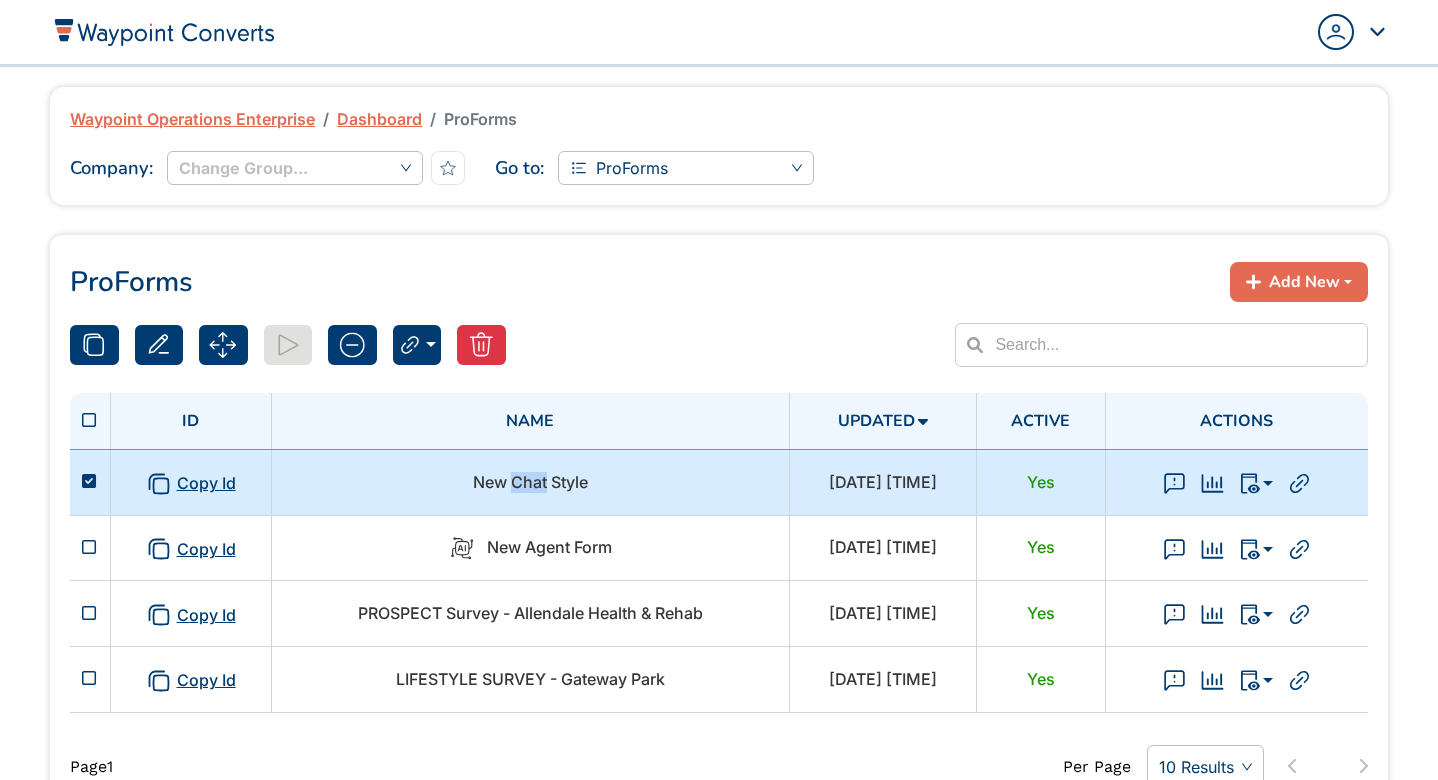 click on "New Chat Style" at bounding box center [530, 482] 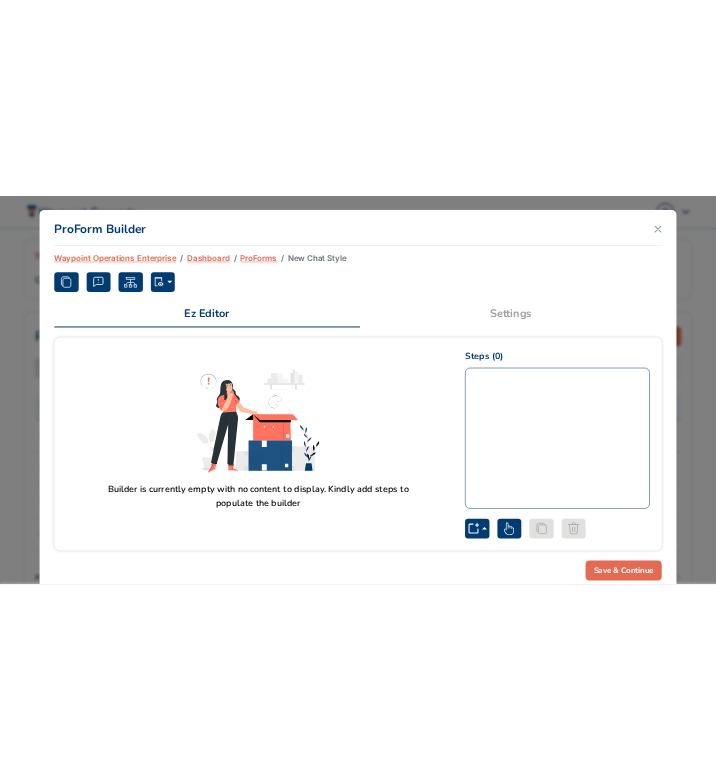 scroll, scrollTop: 39, scrollLeft: 0, axis: vertical 